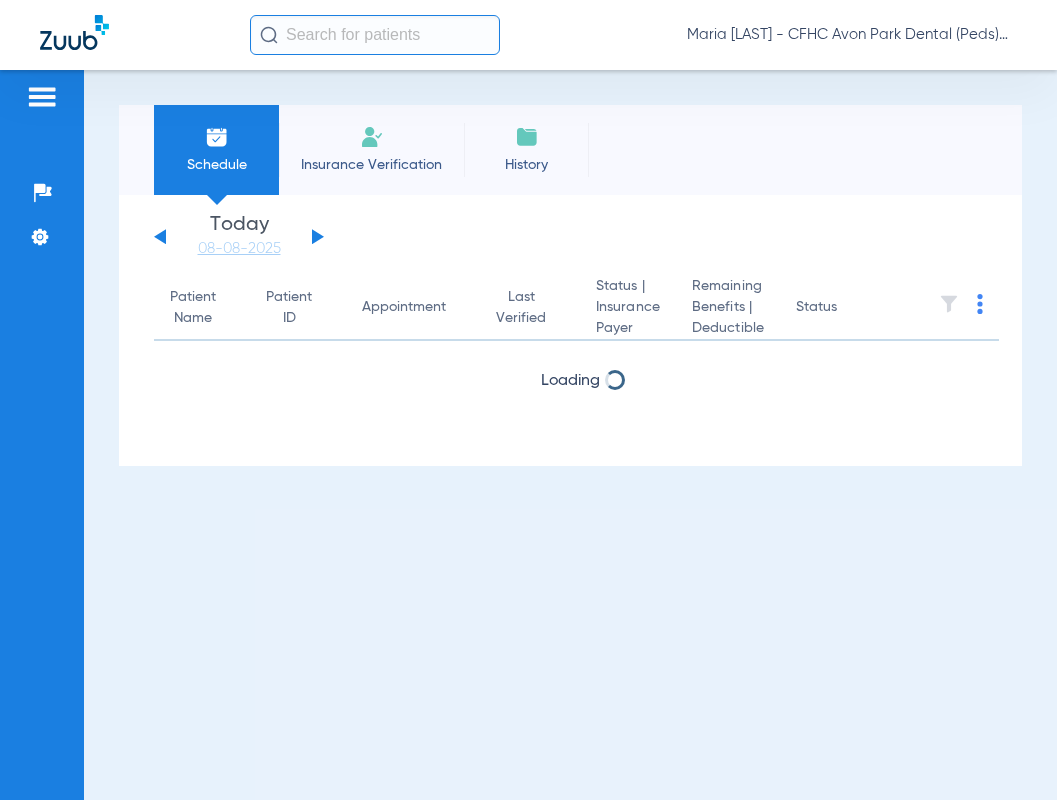scroll, scrollTop: 0, scrollLeft: 0, axis: both 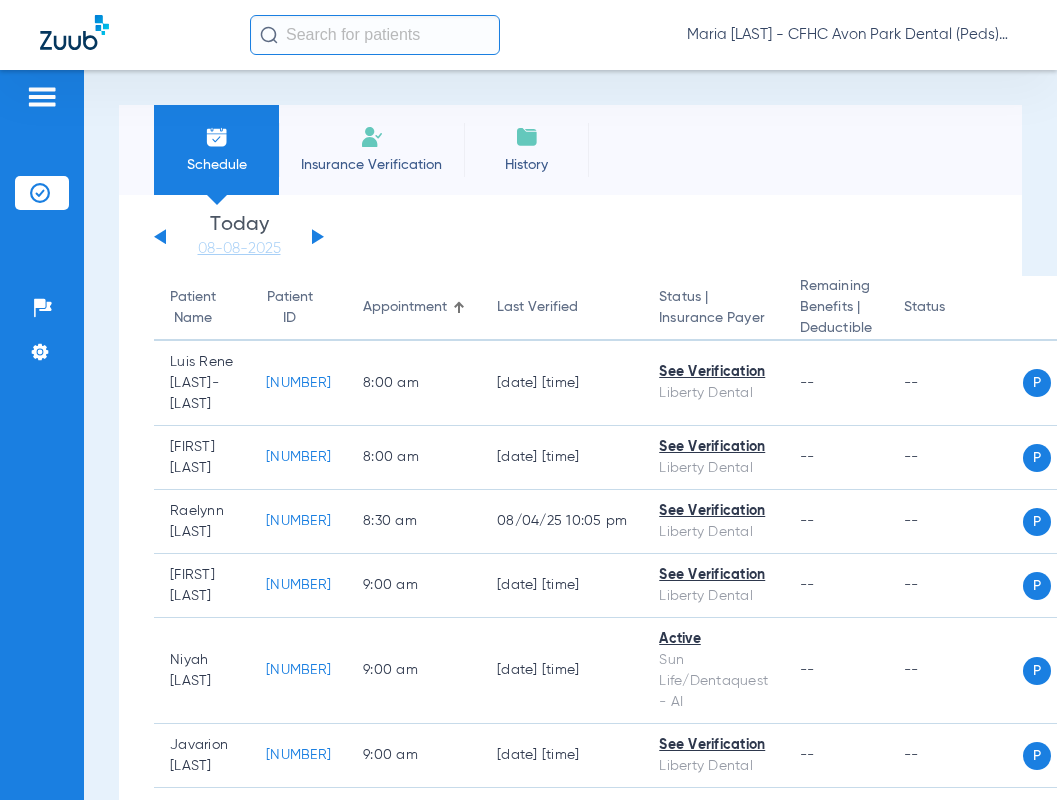 click 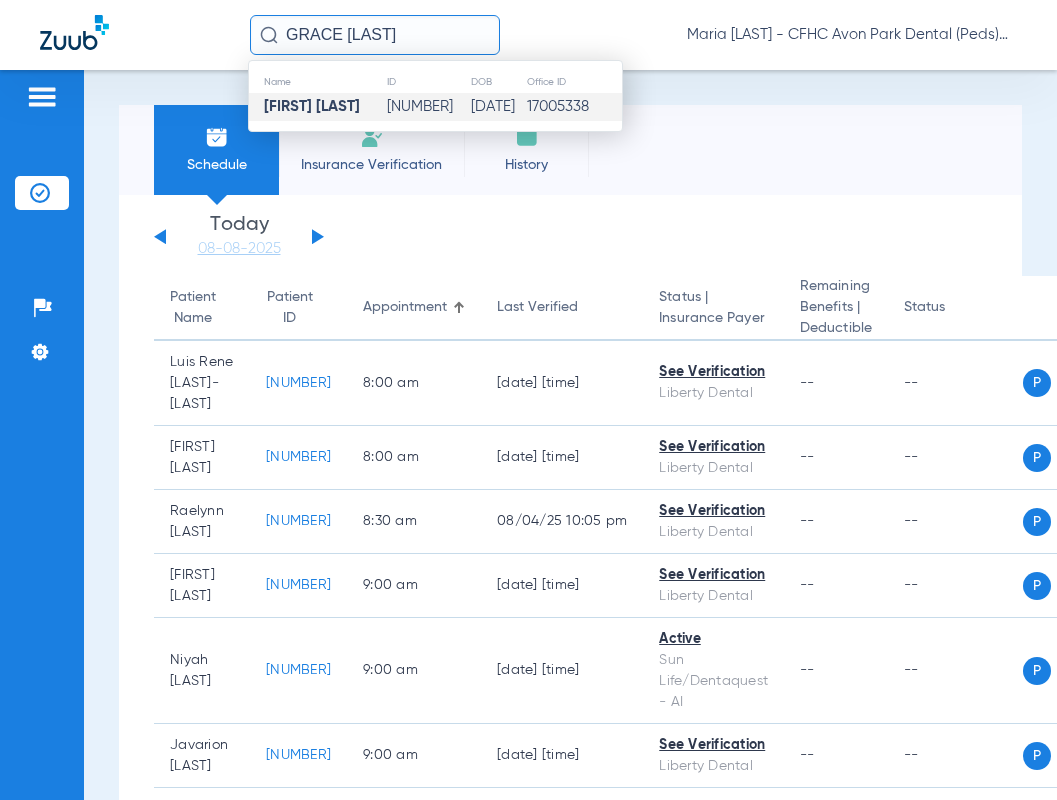click on "[FIRST] [LAST]" 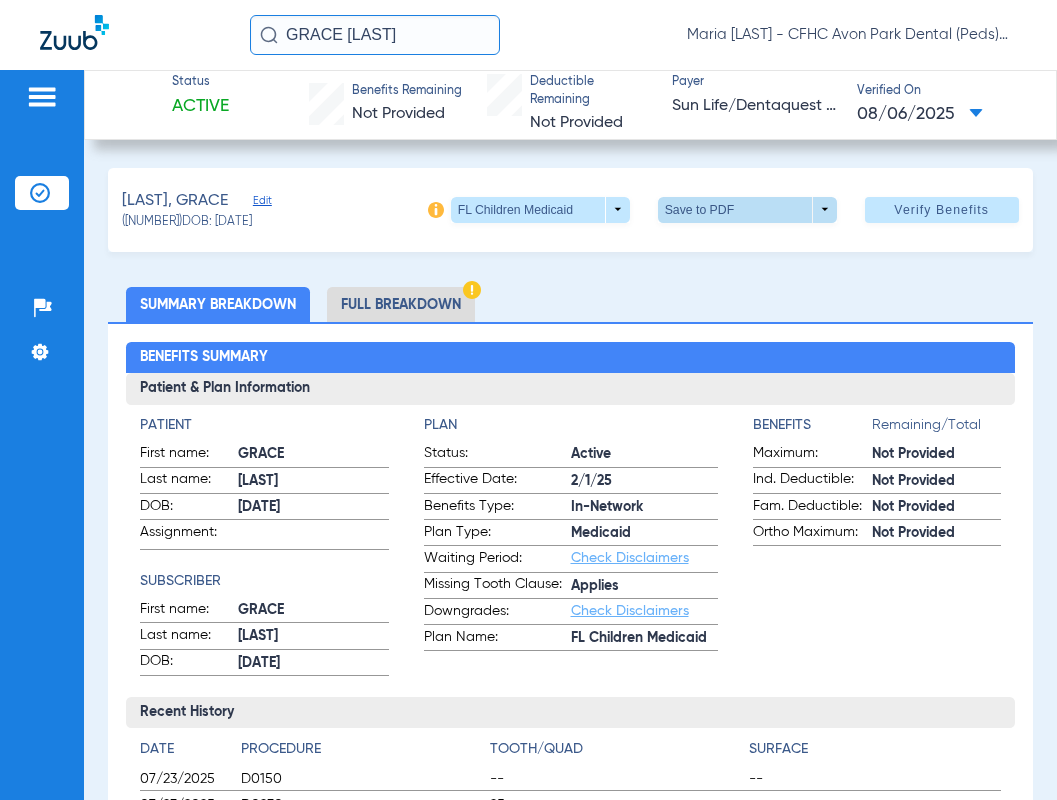 click 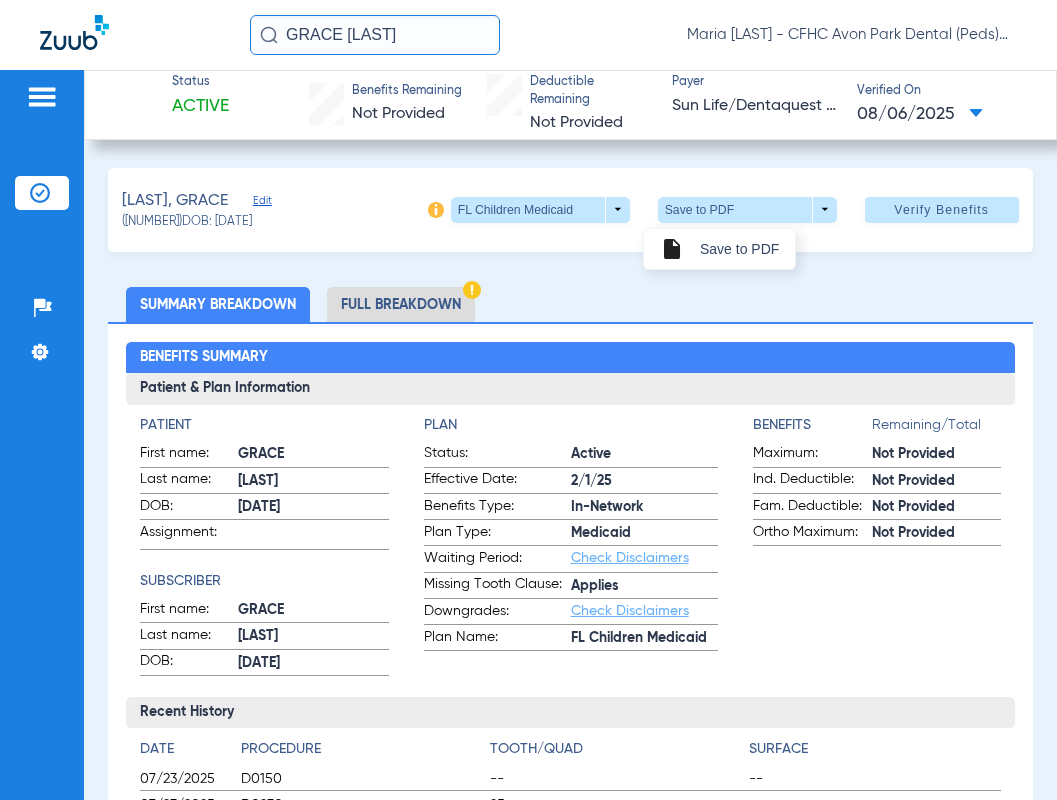 drag, startPoint x: 691, startPoint y: 260, endPoint x: 1028, endPoint y: 239, distance: 337.65366 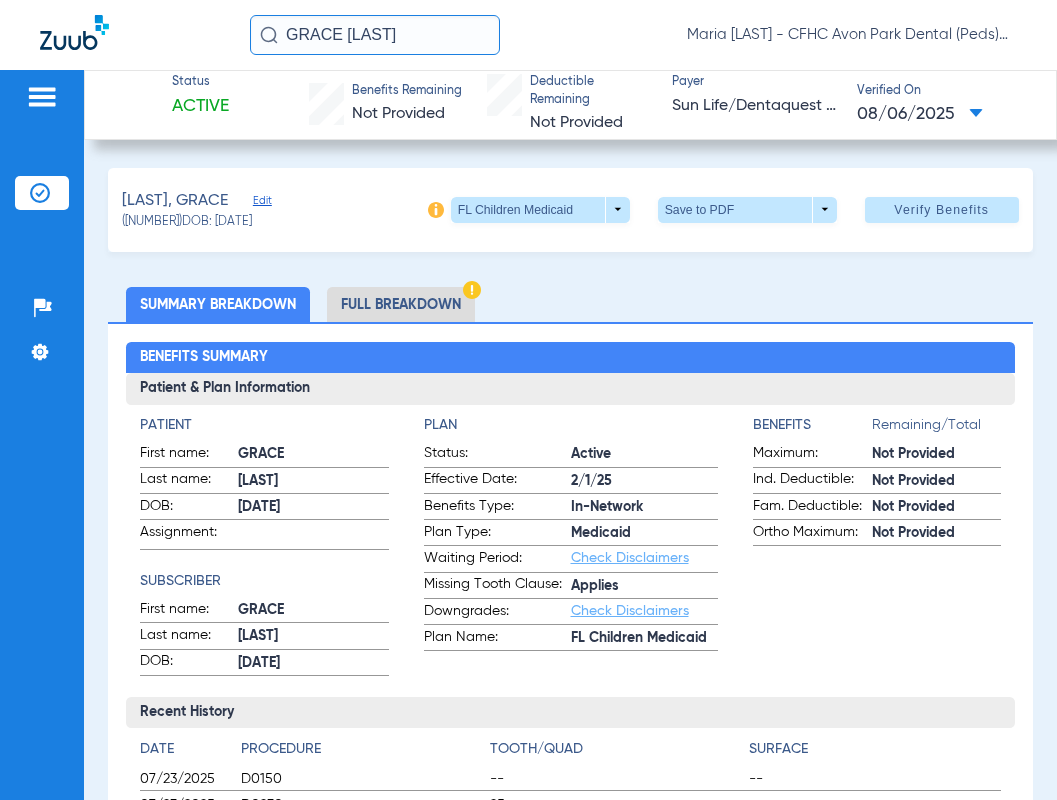click on "GRACE [LAST]" 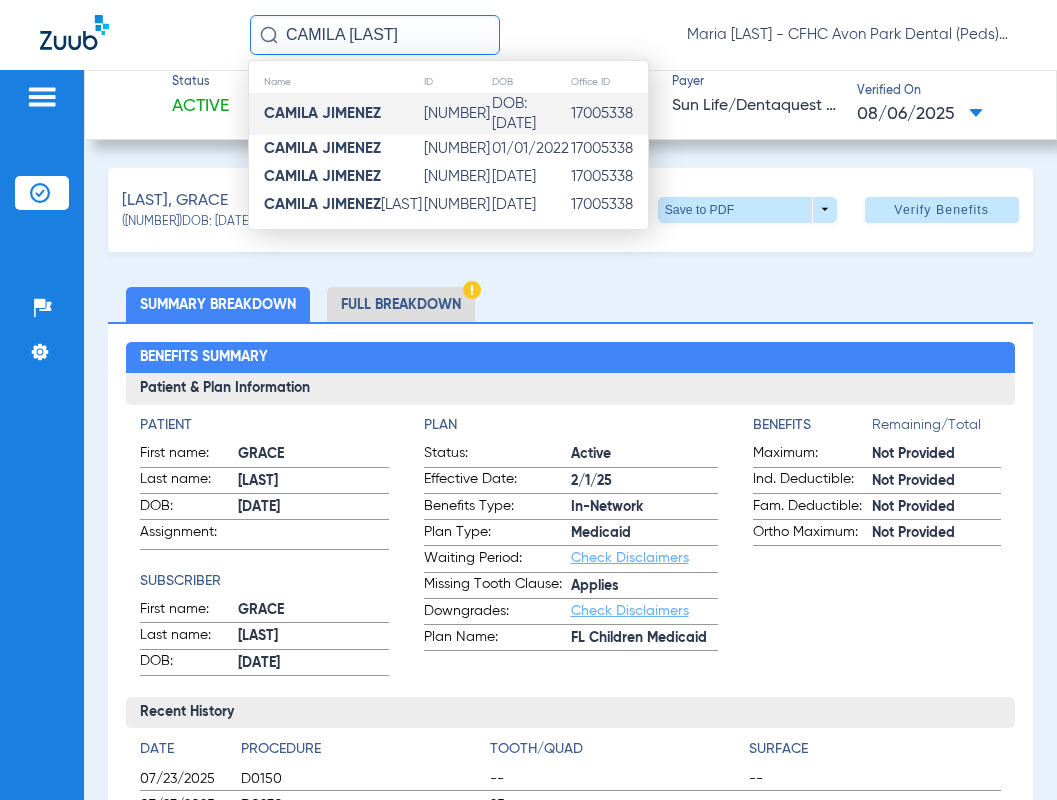 click on "17005338" 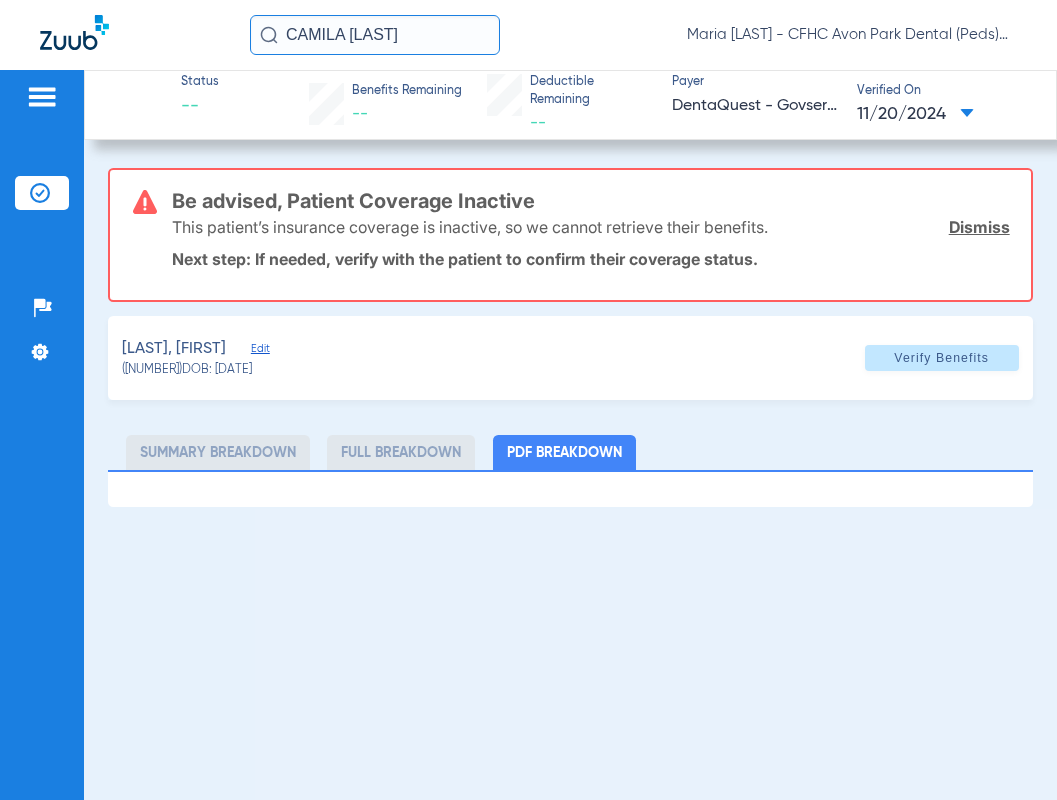 click on "CAMILA [LAST]" 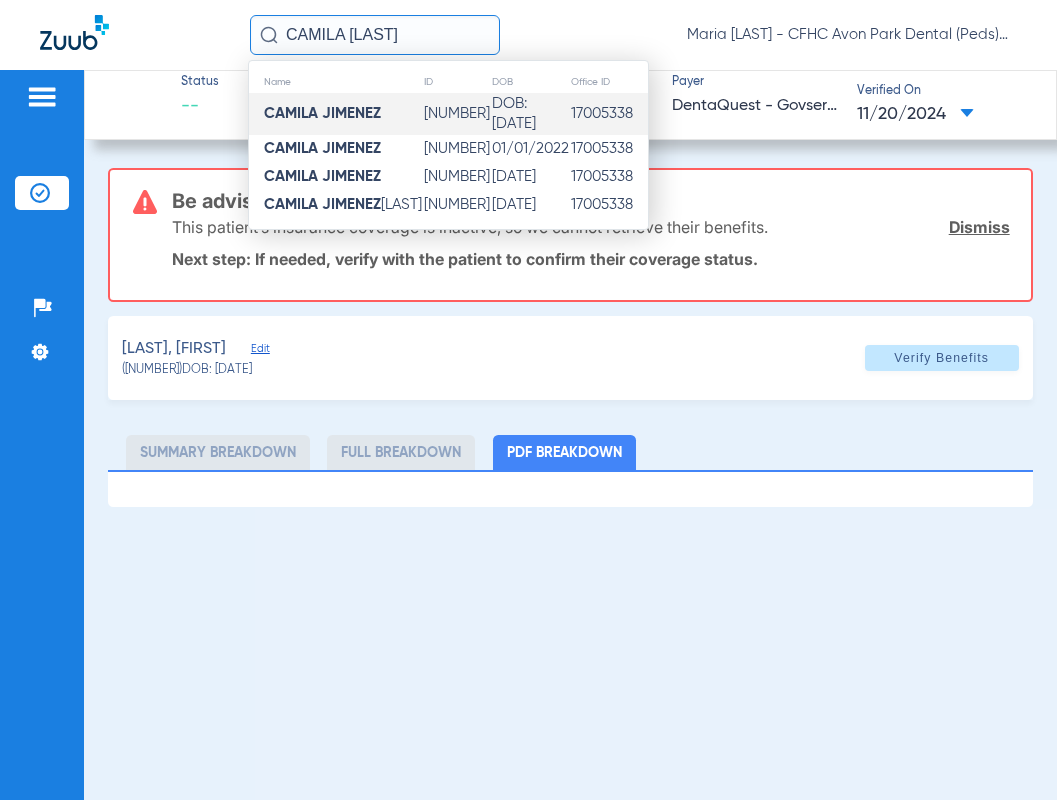 click on "CAMILA [LAST]" 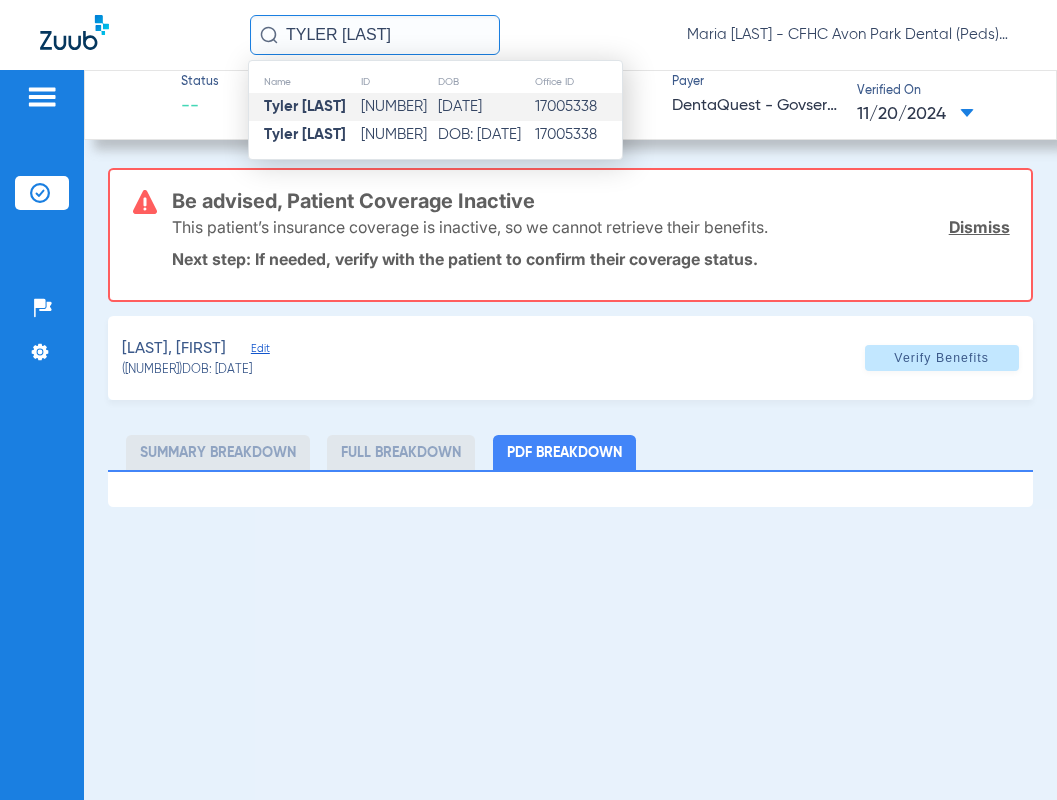 click on "[DATE]" 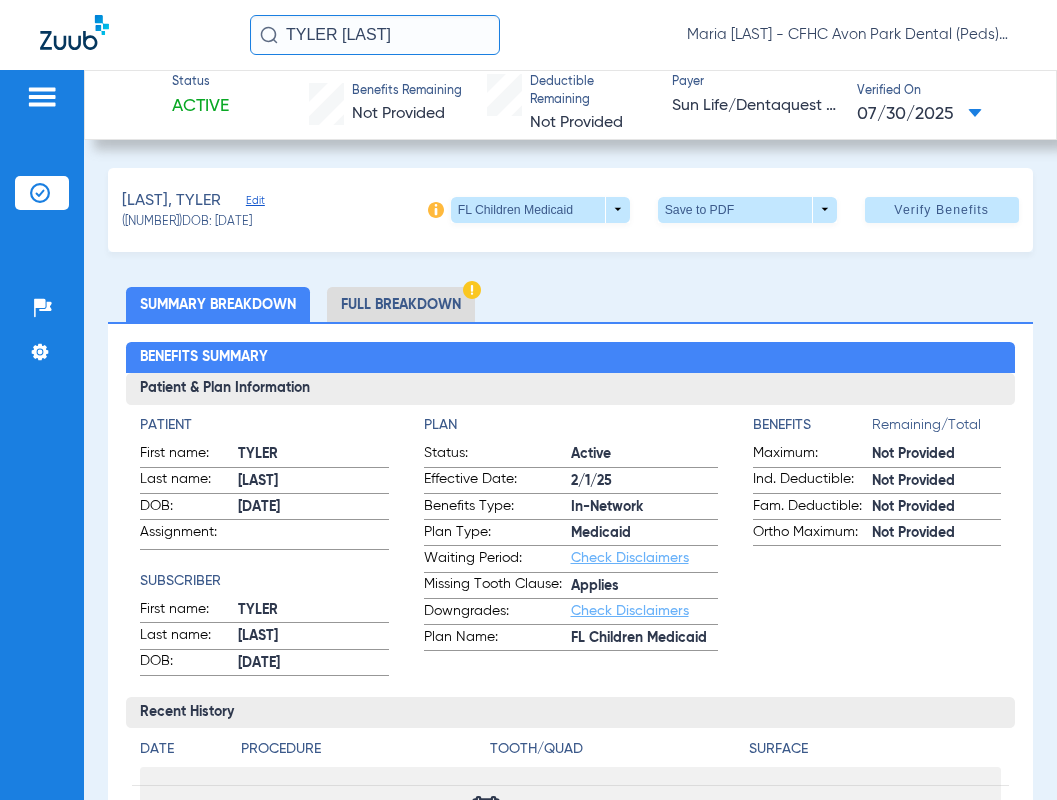 click on "TYLER [LAST]" 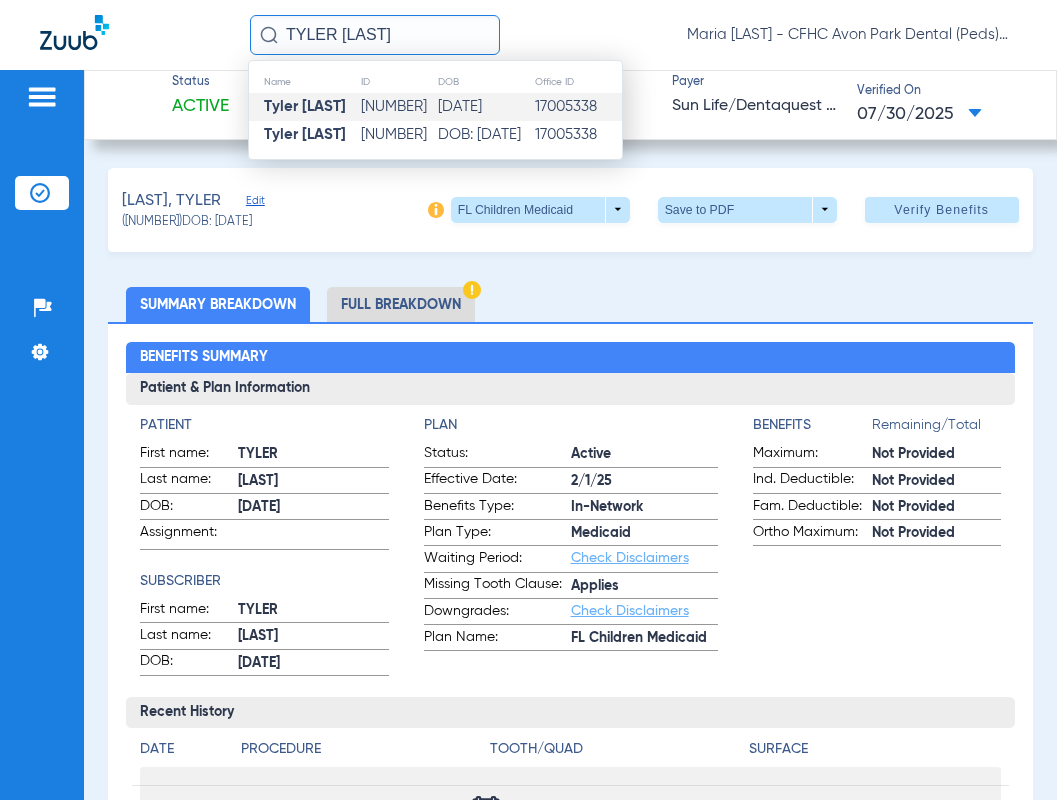 type on ";" 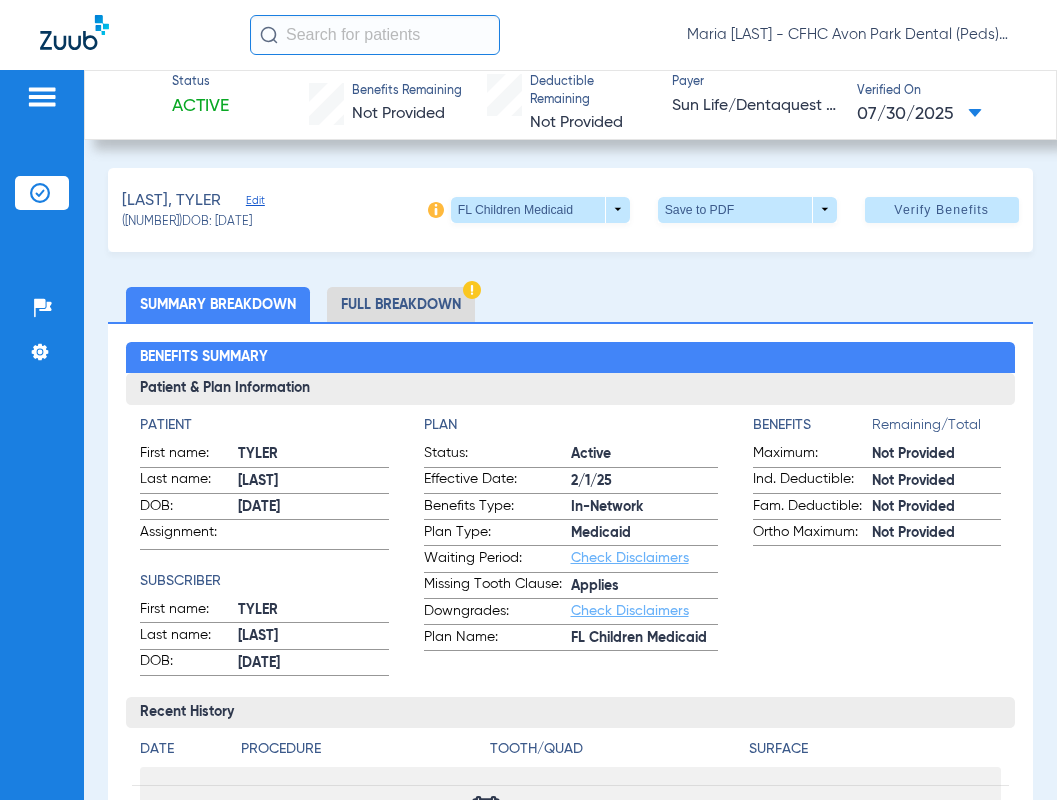 click 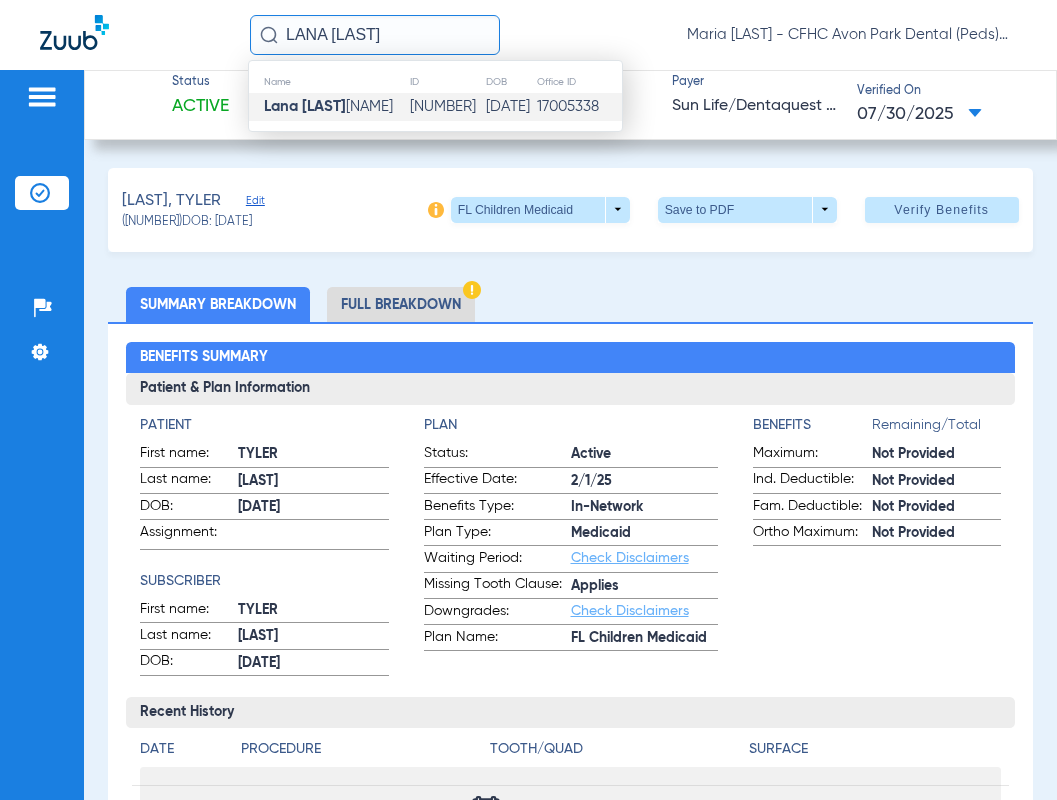 click on "Lana [LAST]" 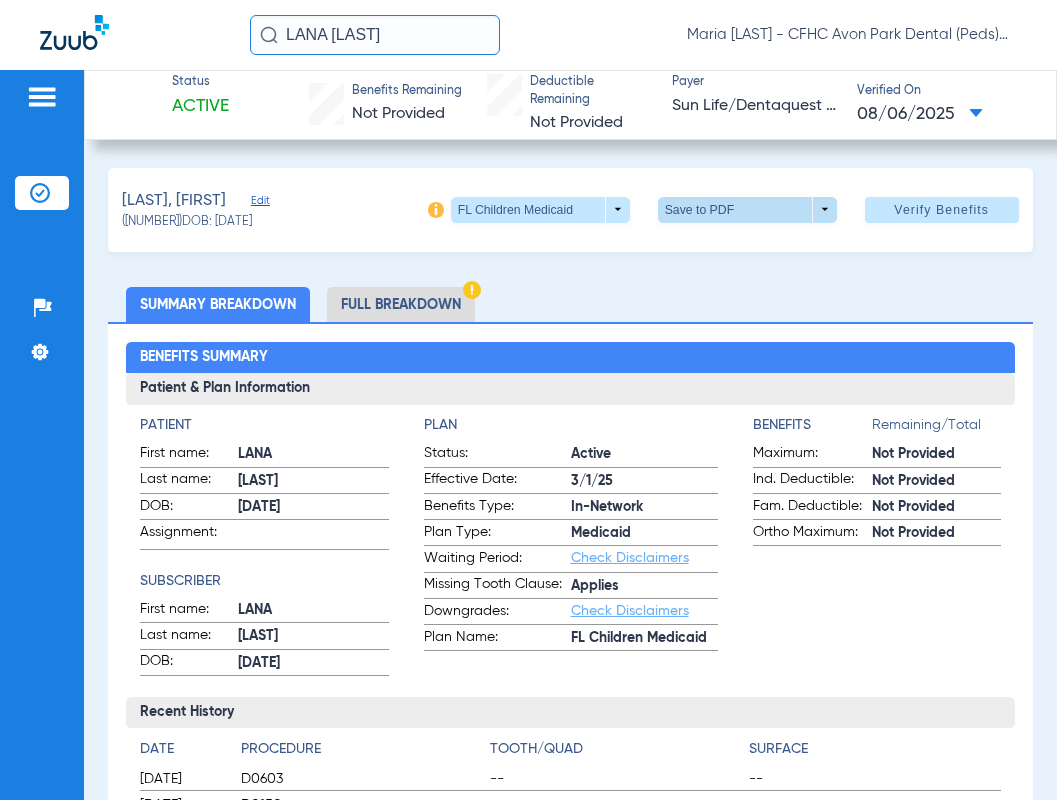 click 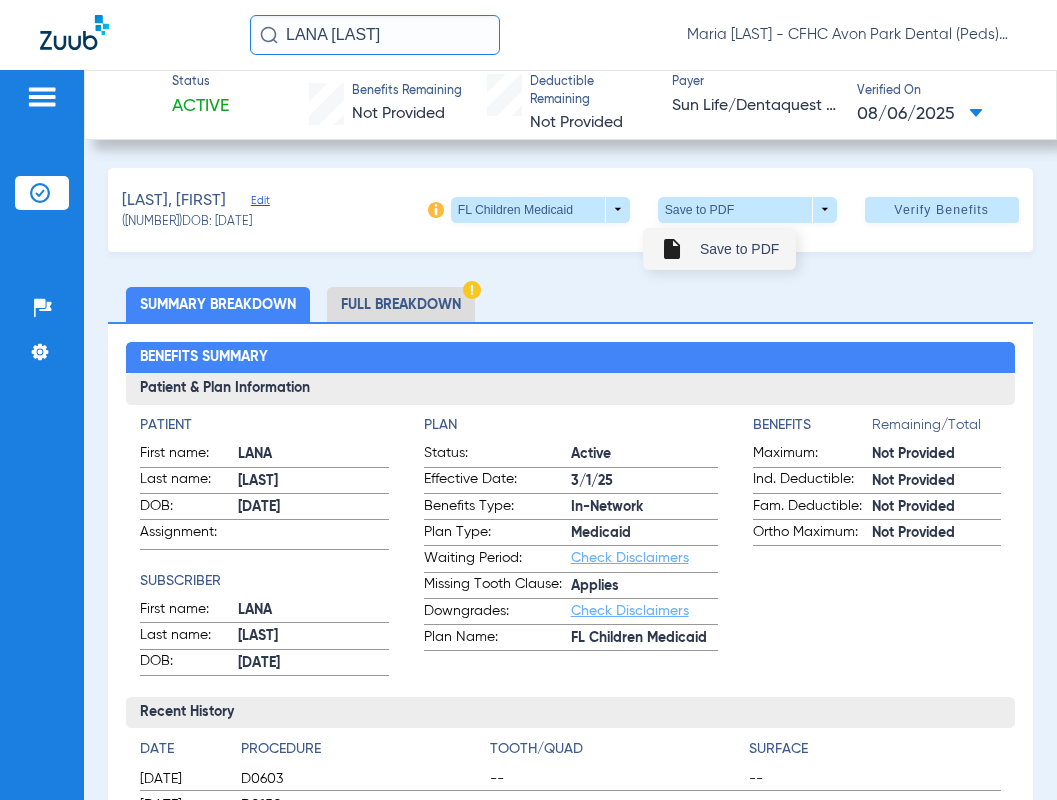 click on "Save to PDF" at bounding box center (739, 249) 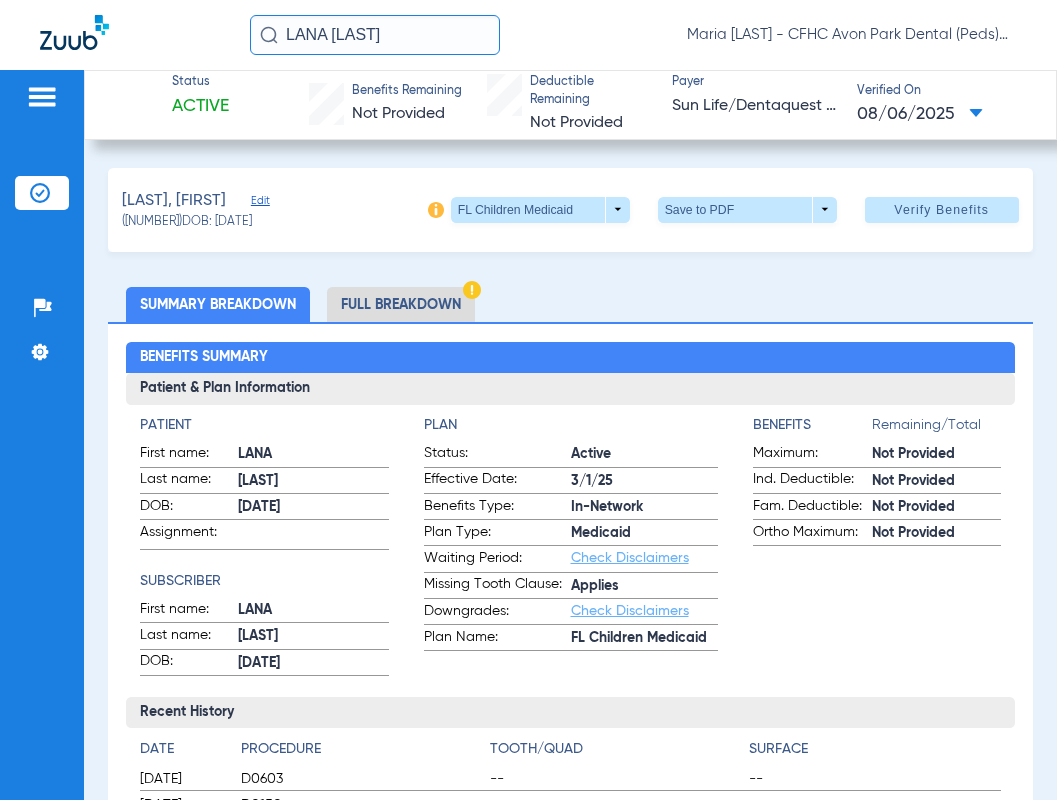 click on "LANA [LAST]" 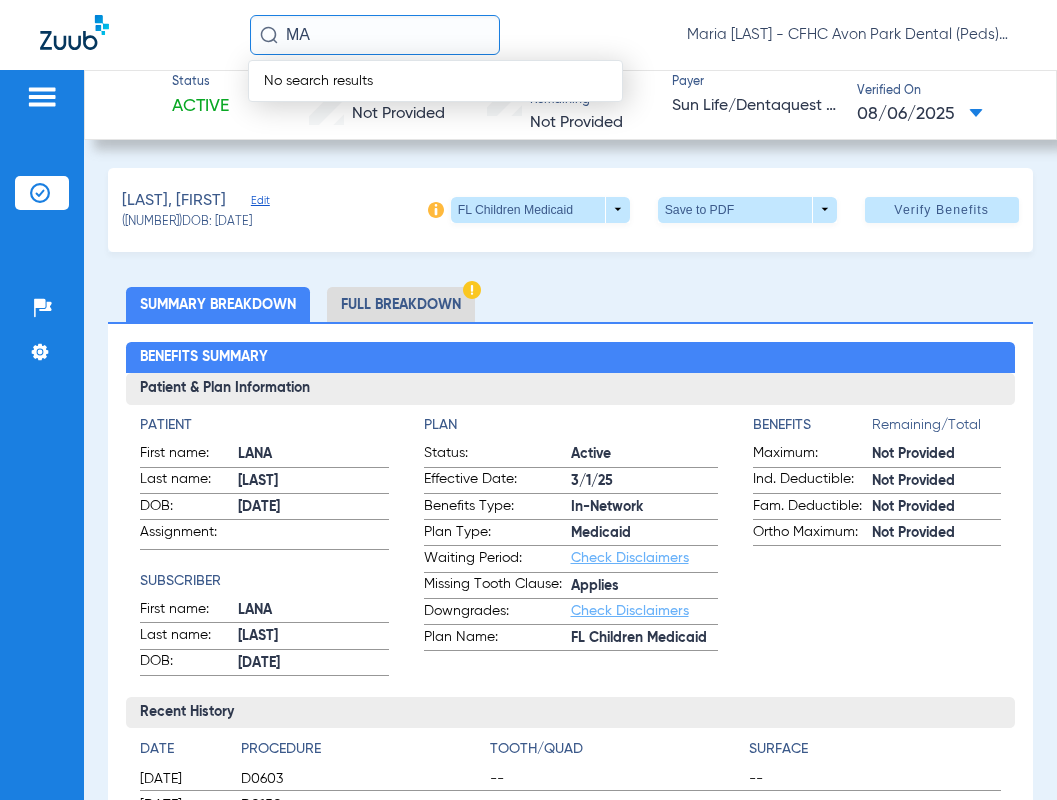 type on "M" 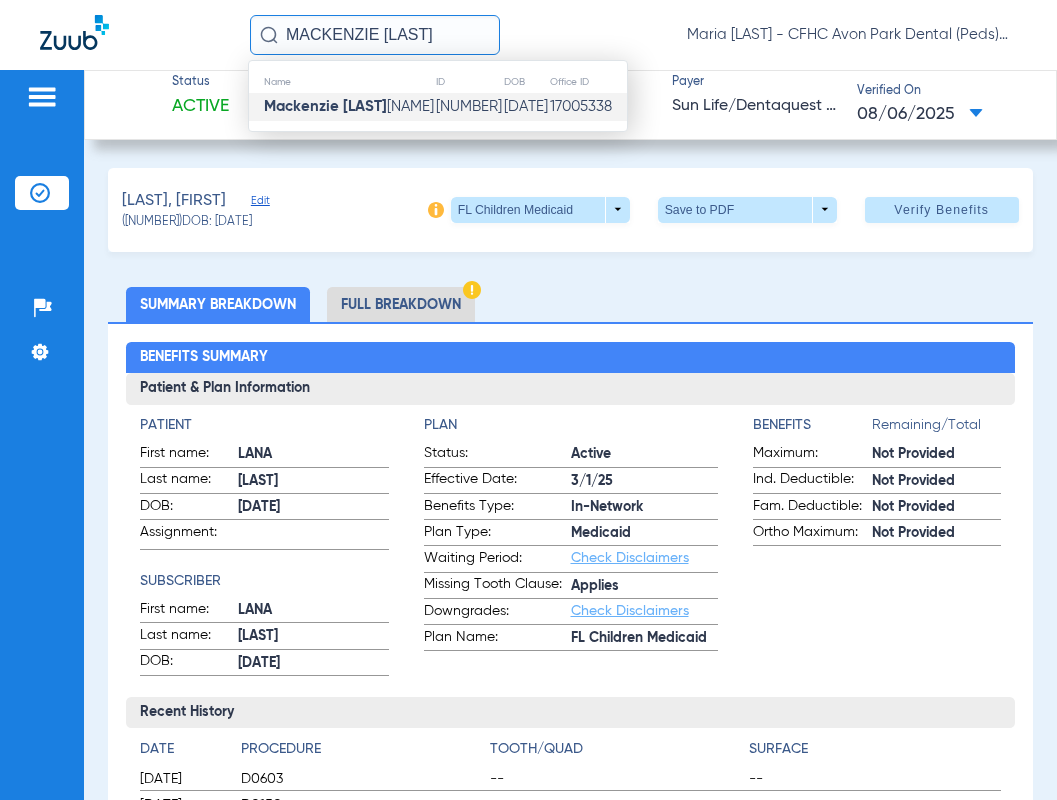 click on "Mackenzie [LAST]" 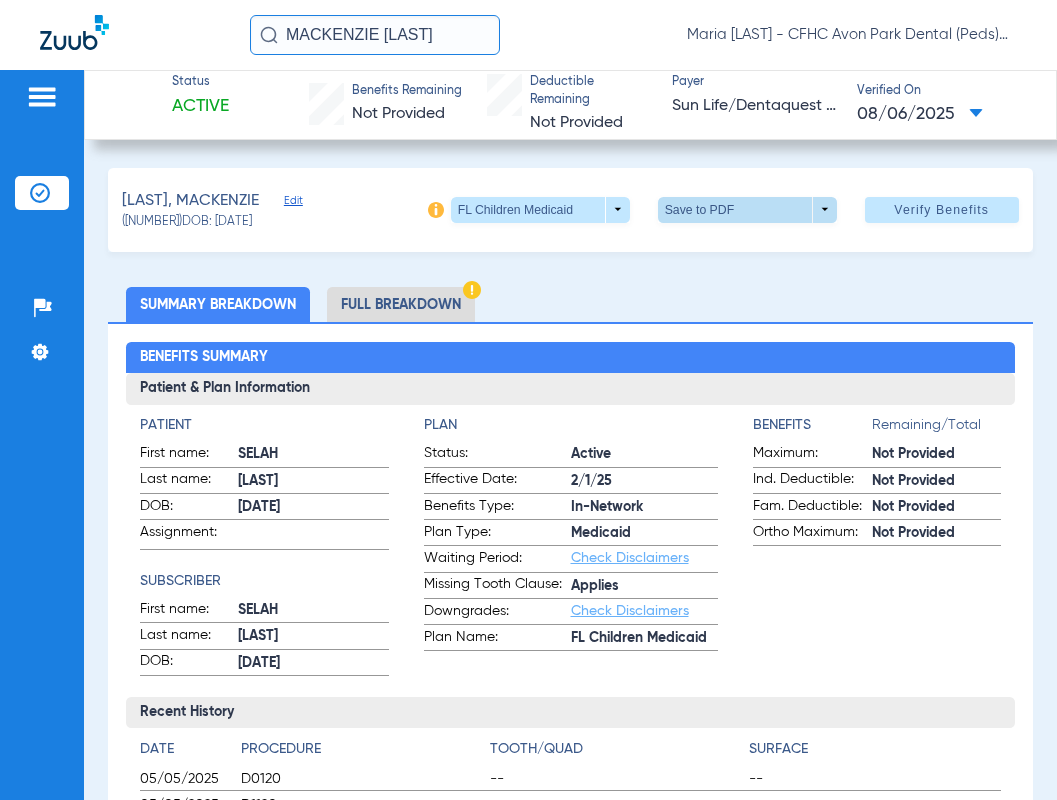 click 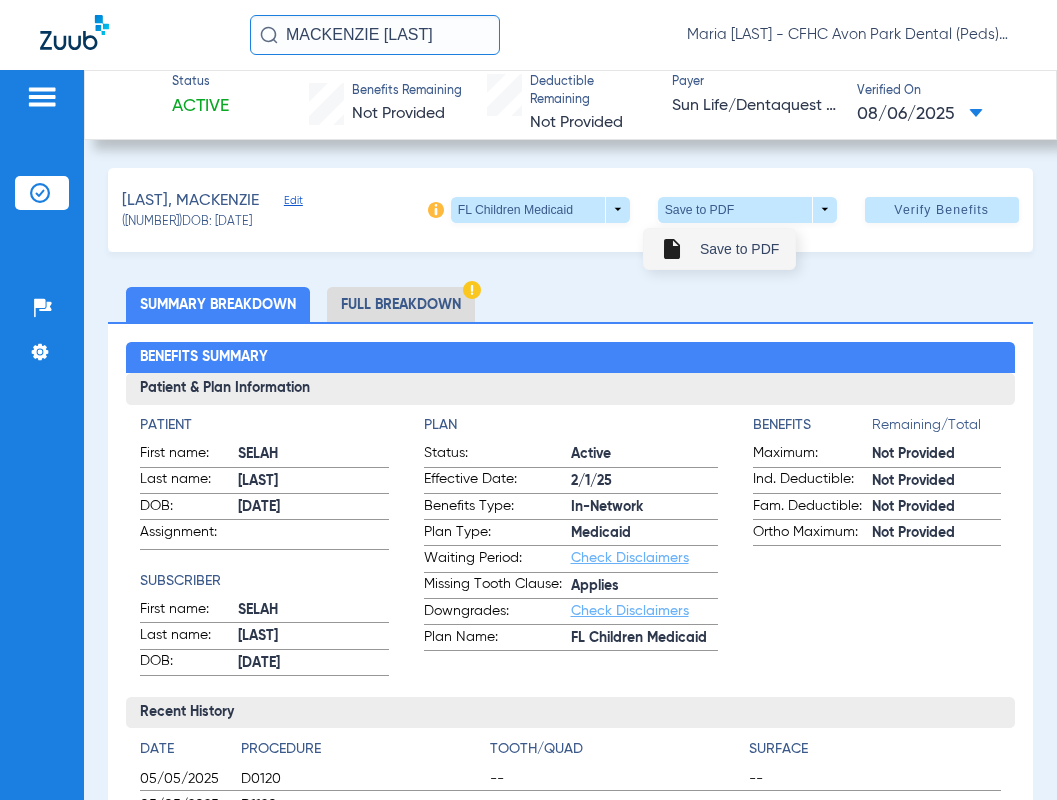 click on "Save to PDF" at bounding box center (739, 249) 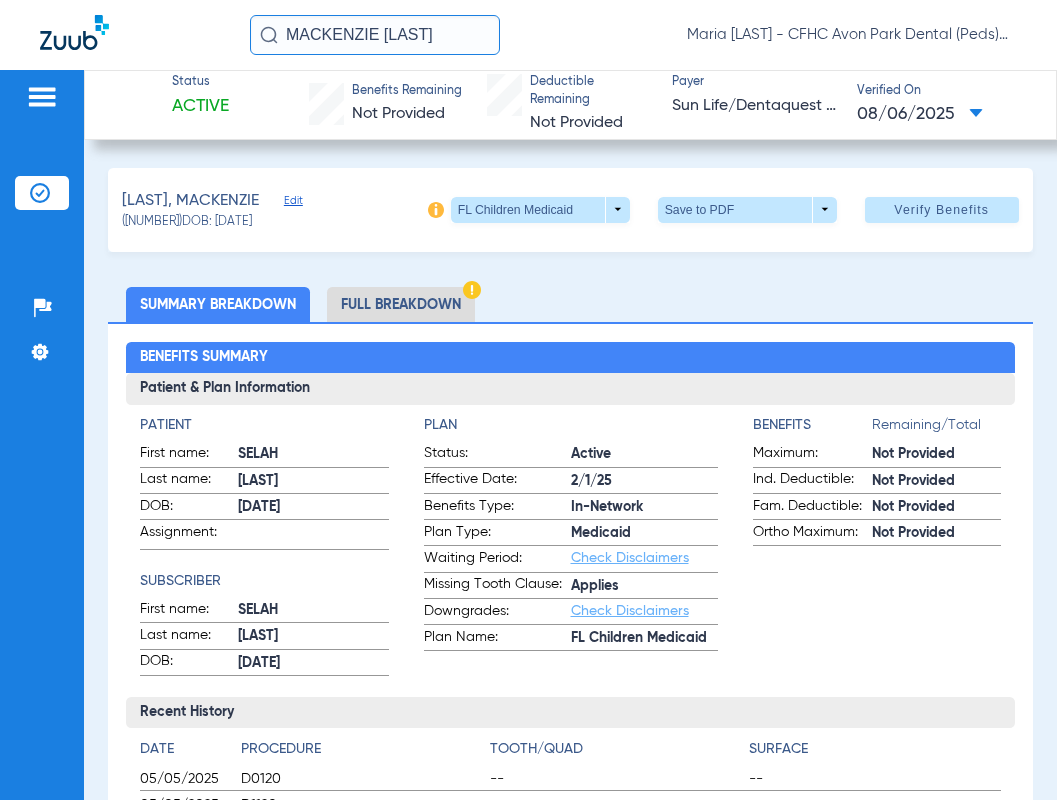 click on "MACKENZIE [LAST] CAMILA [LAST] - CFHC Avon Park Dental (Peds)" 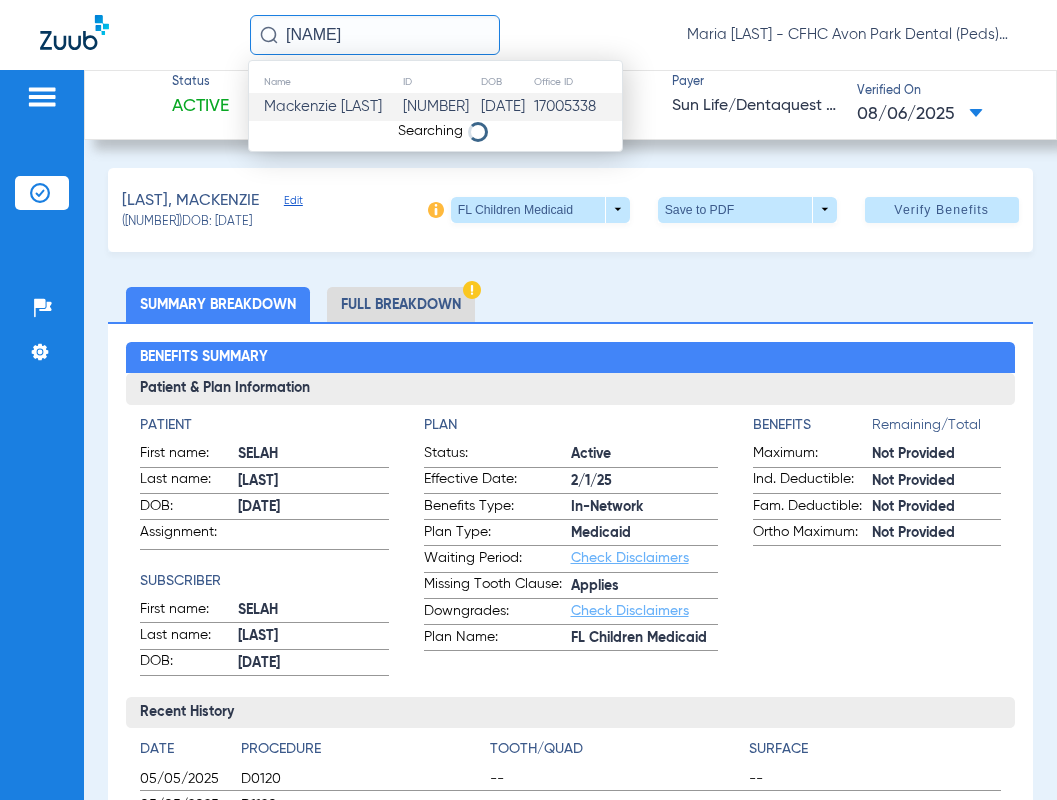click on "[NAME]" 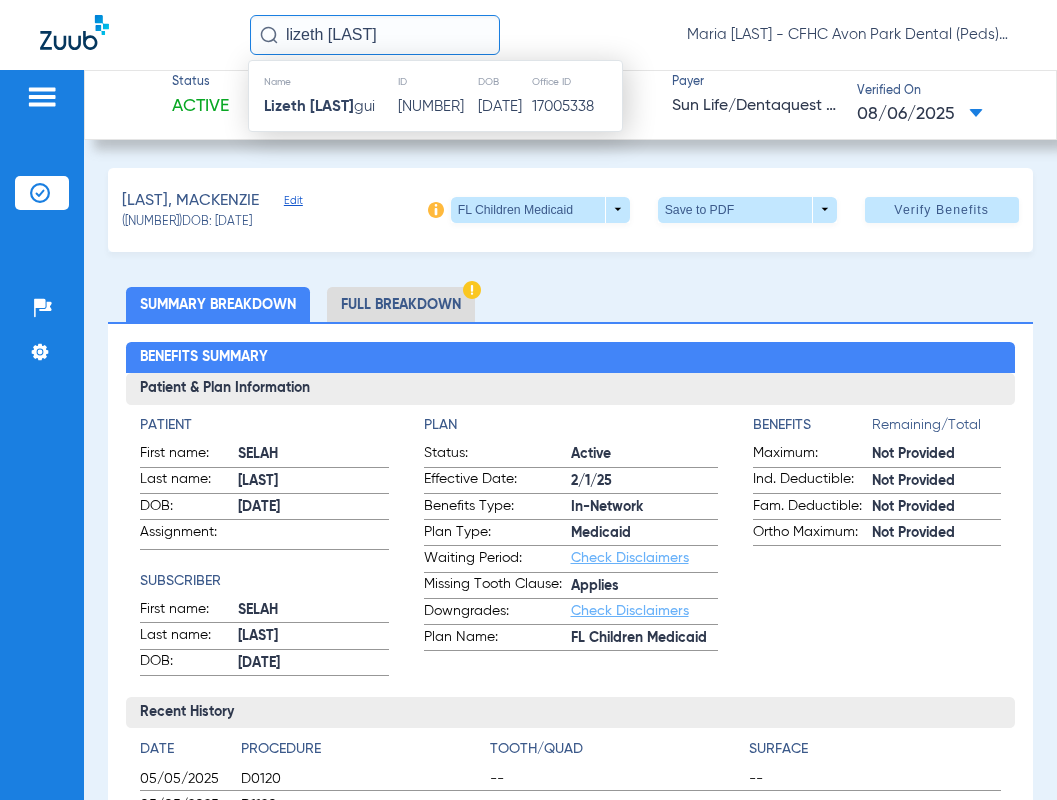 drag, startPoint x: 325, startPoint y: 98, endPoint x: 279, endPoint y: 128, distance: 54.91812 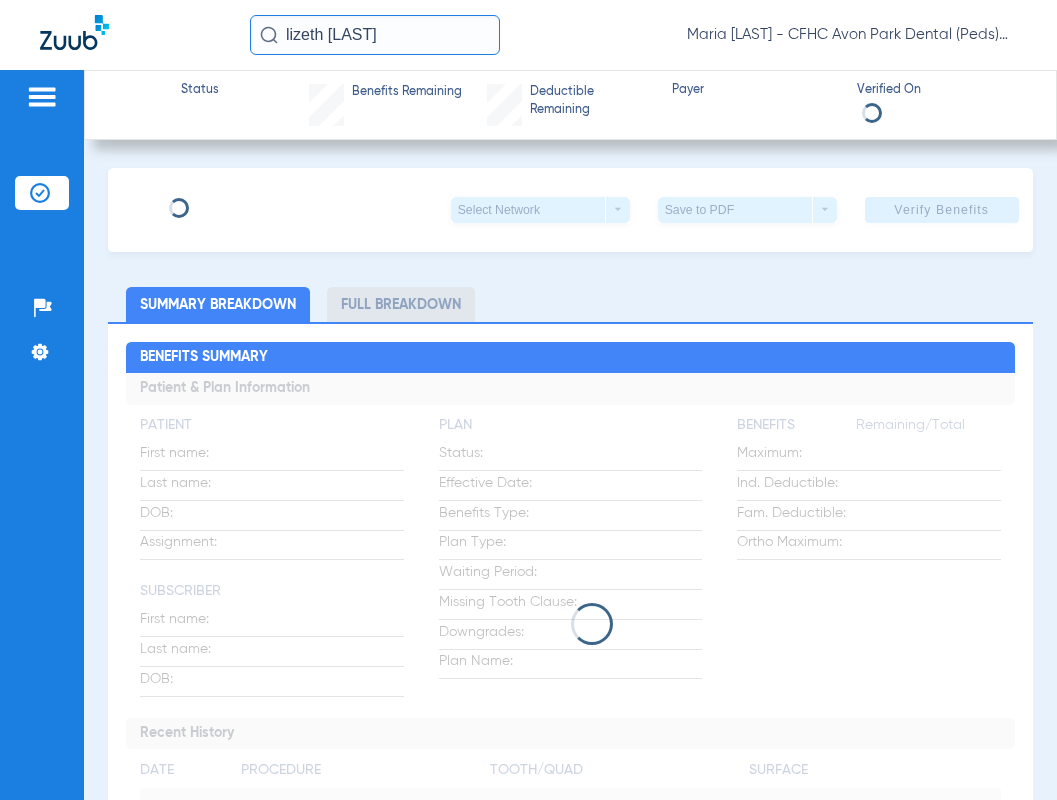 click on "Patients  Insurance Verification  Setup  Help Center Settings" 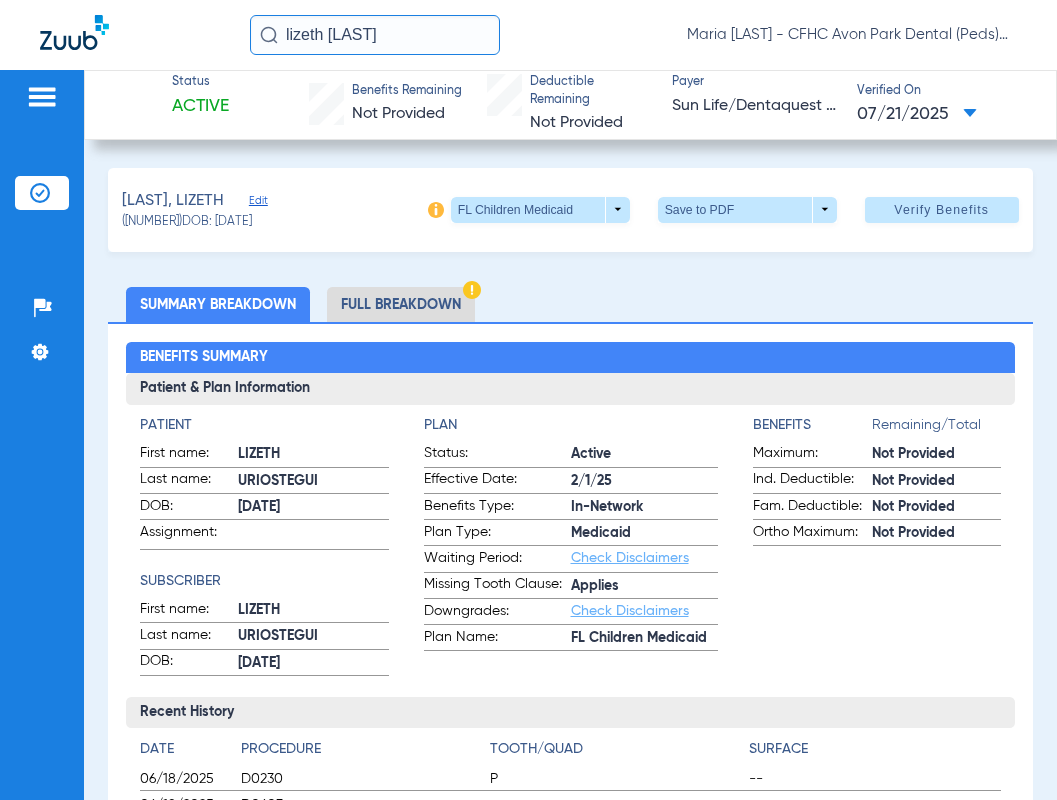 click on "lizeth [LAST]" 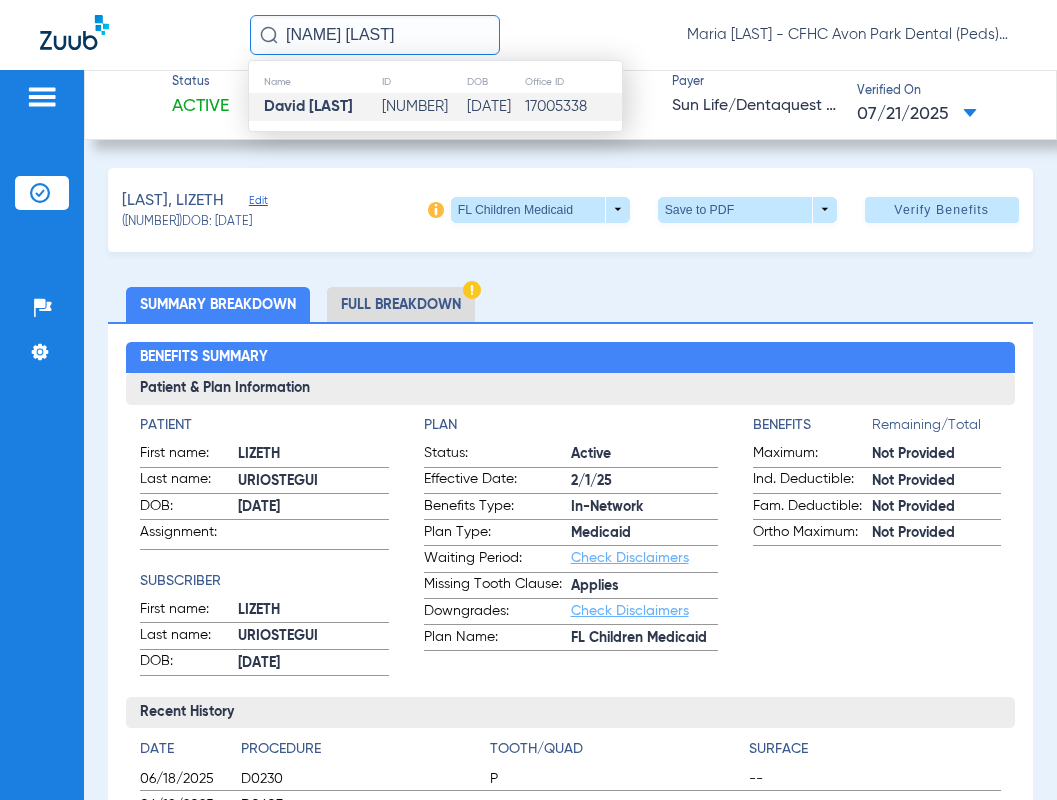 click on "David [LAST]" 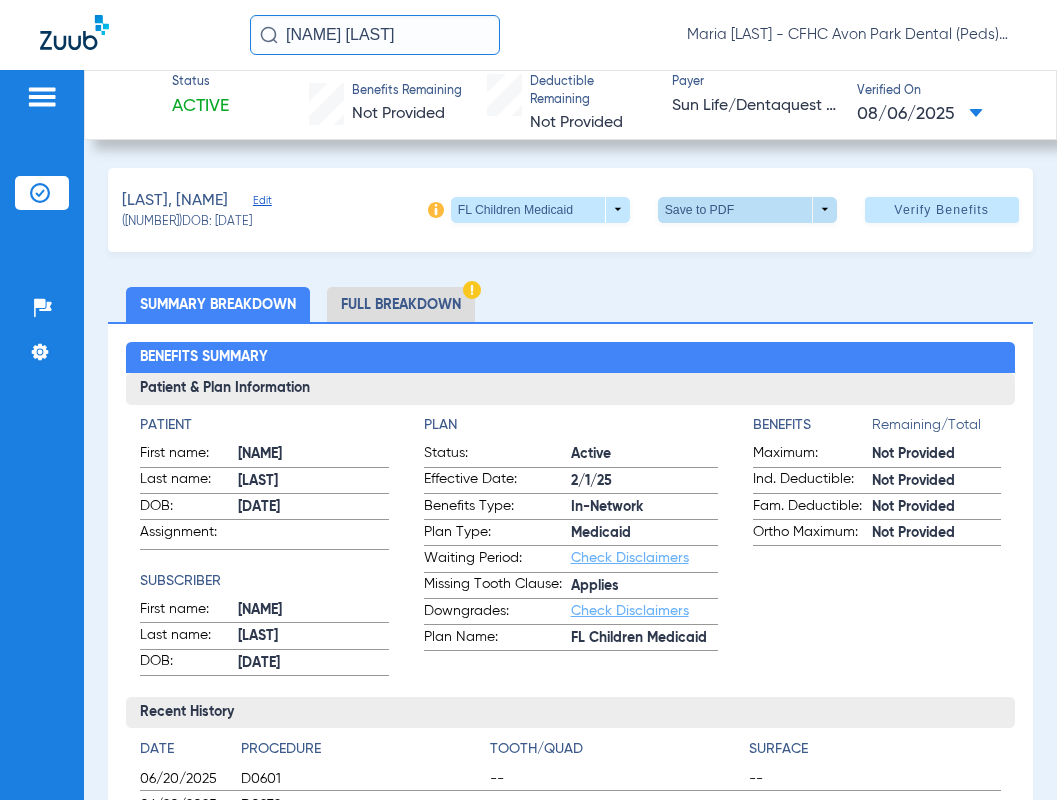 click 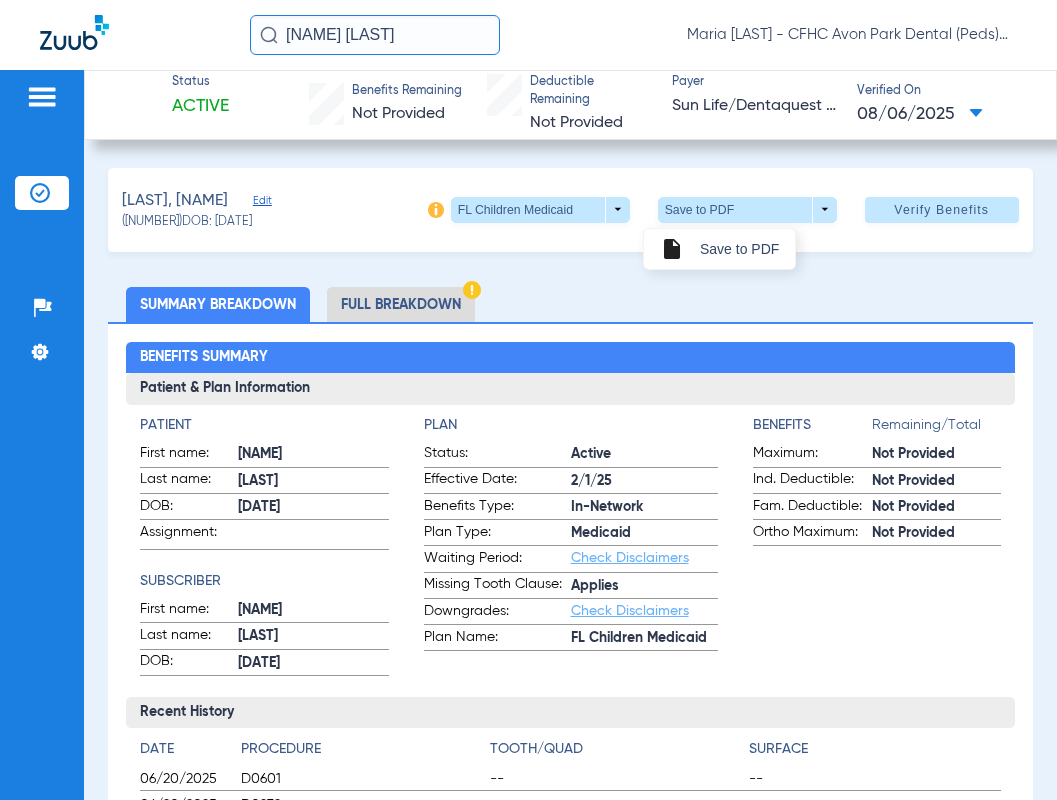 click on "insert_drive_file" at bounding box center [672, 249] 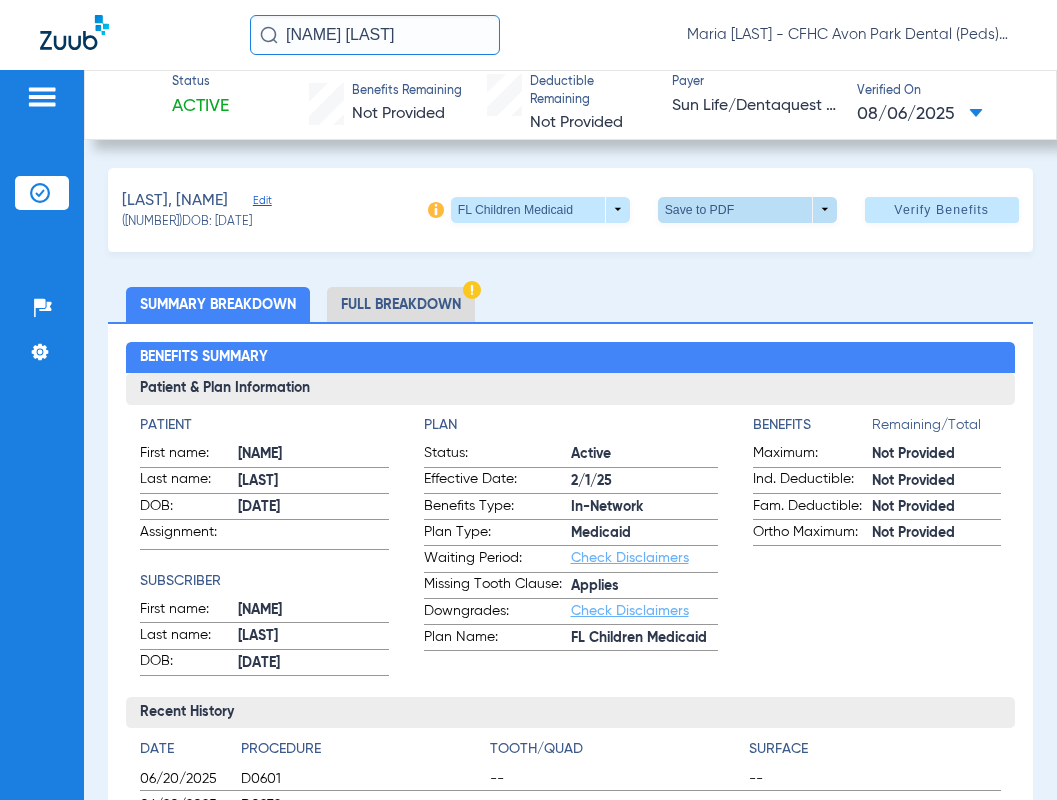 click 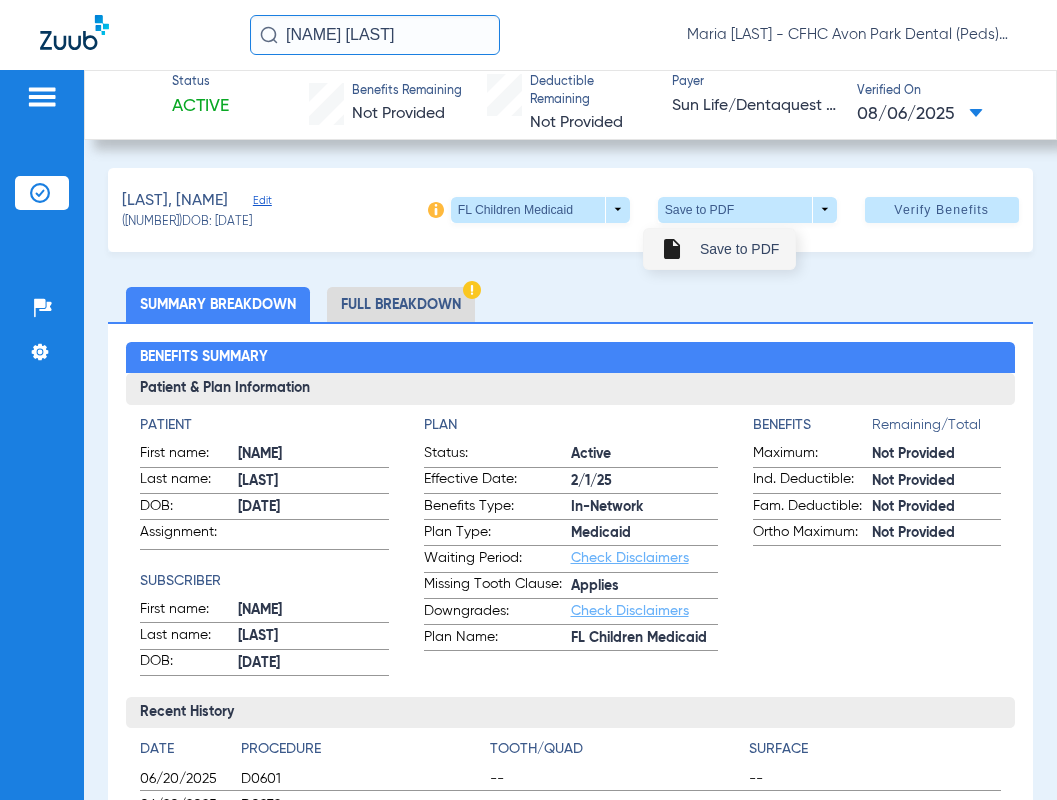 click on "insert_drive_file  Save to PDF" at bounding box center (719, 249) 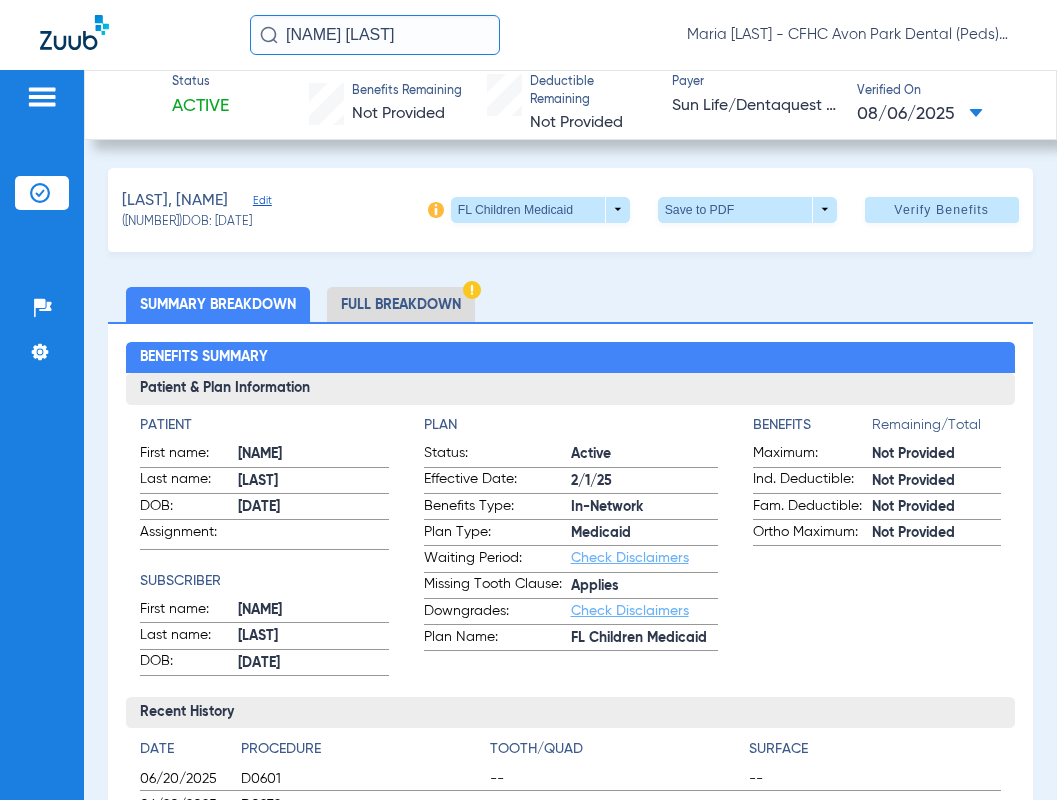 drag, startPoint x: 345, startPoint y: 45, endPoint x: 359, endPoint y: 47, distance: 14.142136 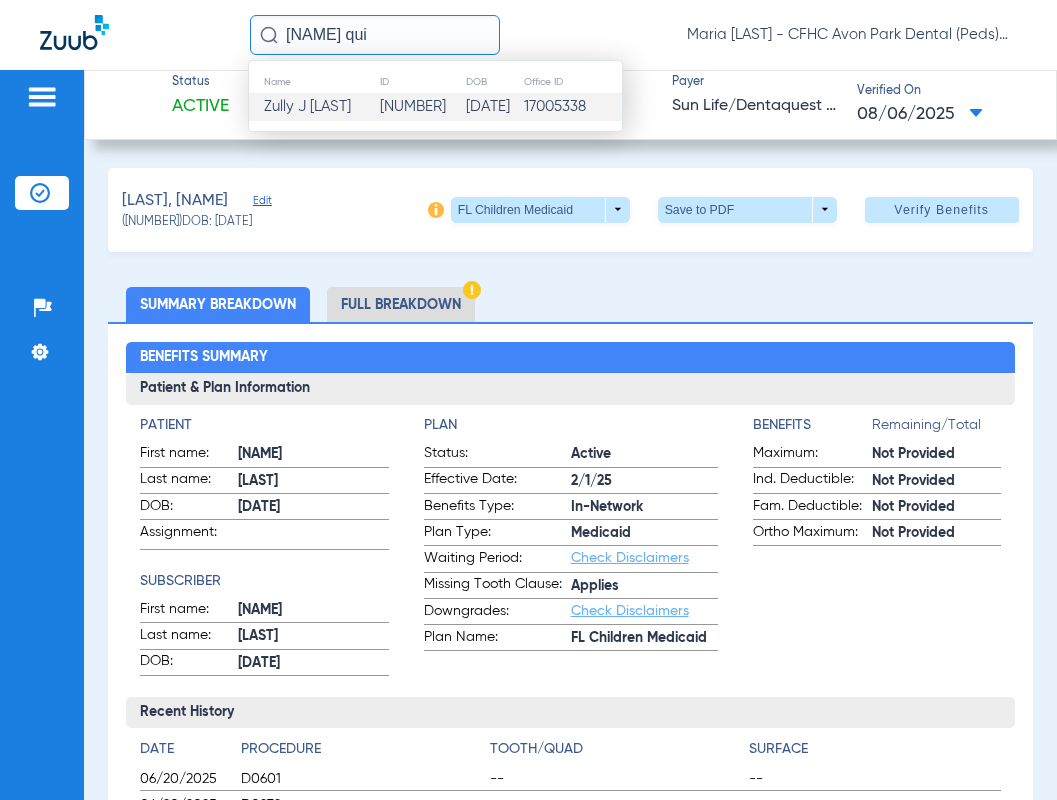 type on "[NAME] qui" 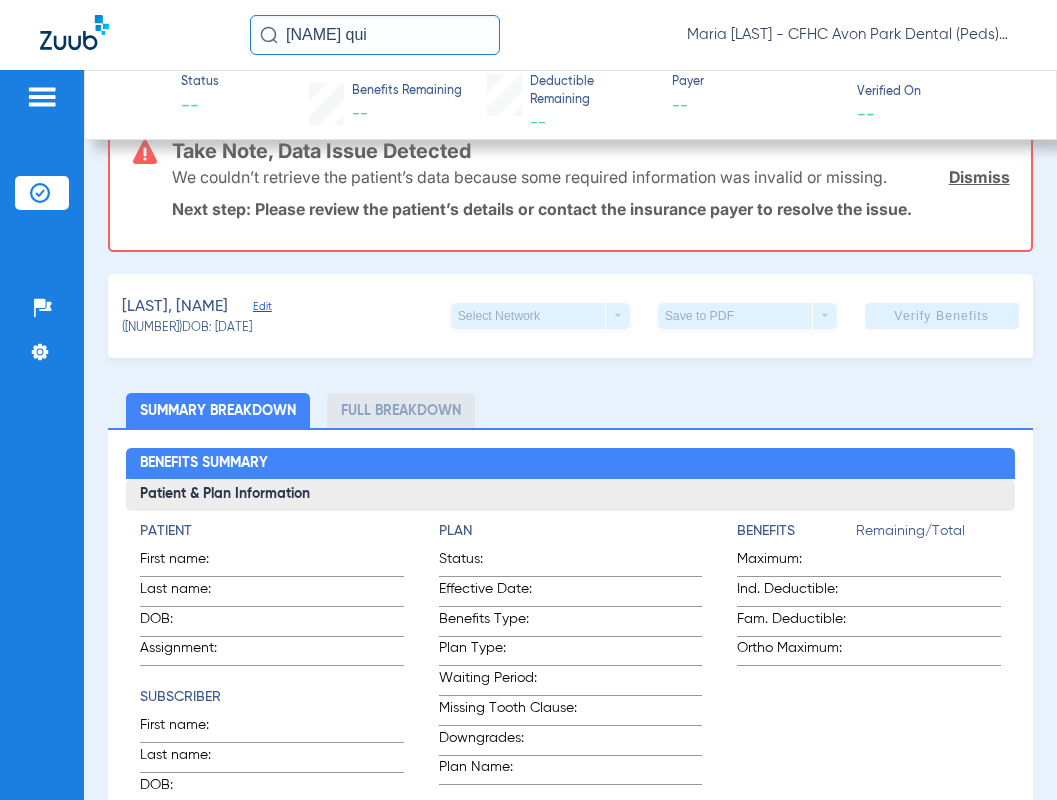 scroll, scrollTop: 100, scrollLeft: 0, axis: vertical 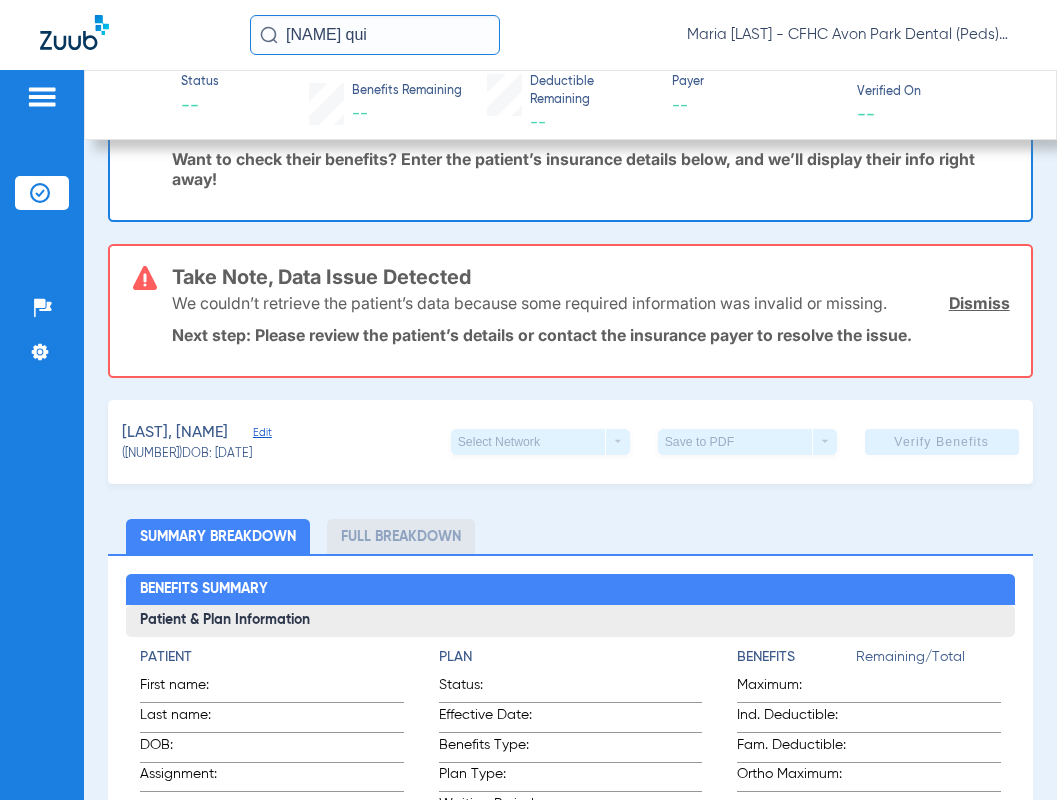 click on "[NAME] quin CAMILA [LAST] - CFHC Avon Park Dental (Peds)" 